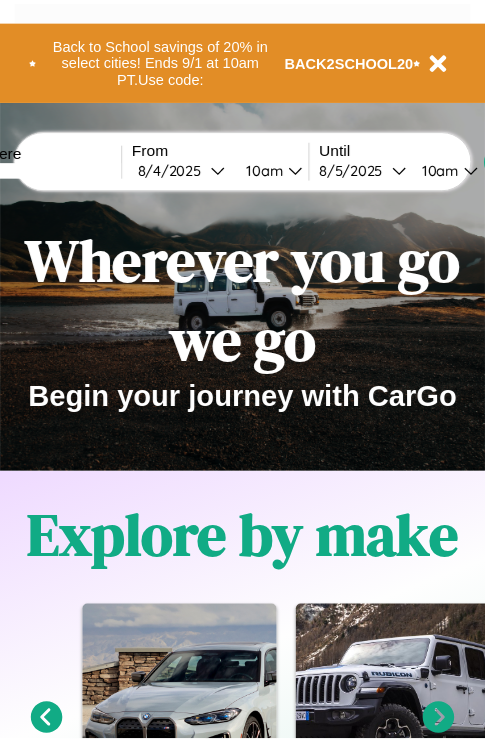 scroll, scrollTop: 0, scrollLeft: 0, axis: both 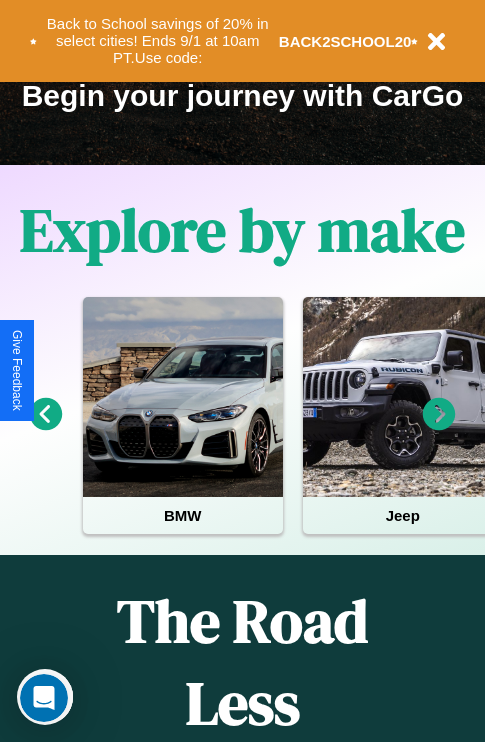 click 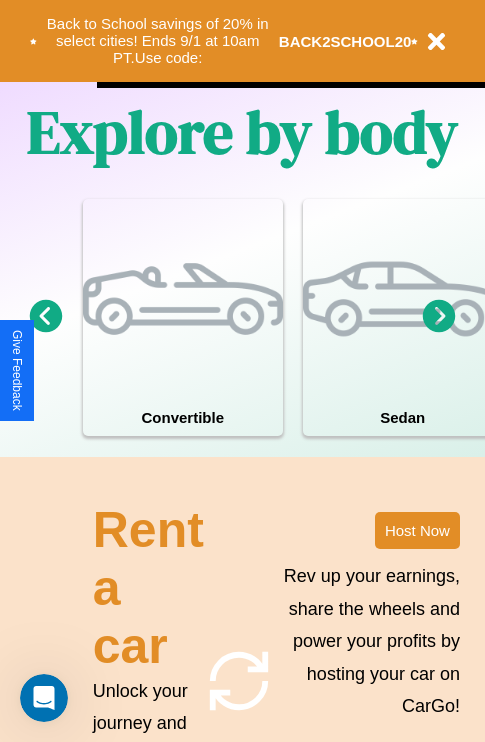 scroll, scrollTop: 2423, scrollLeft: 0, axis: vertical 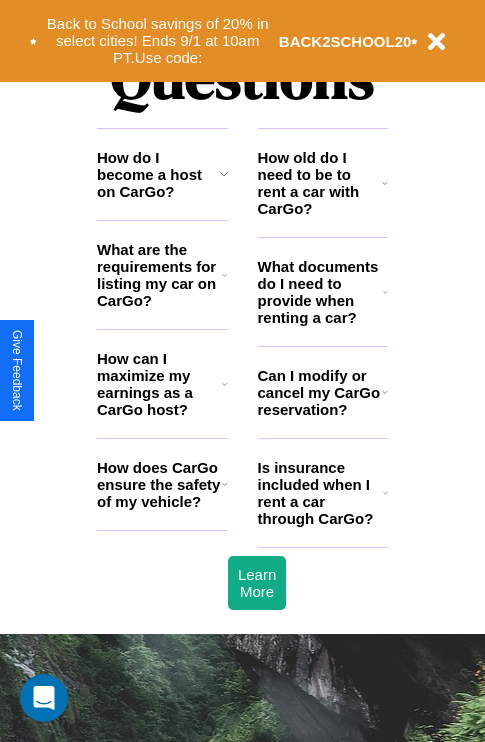 click 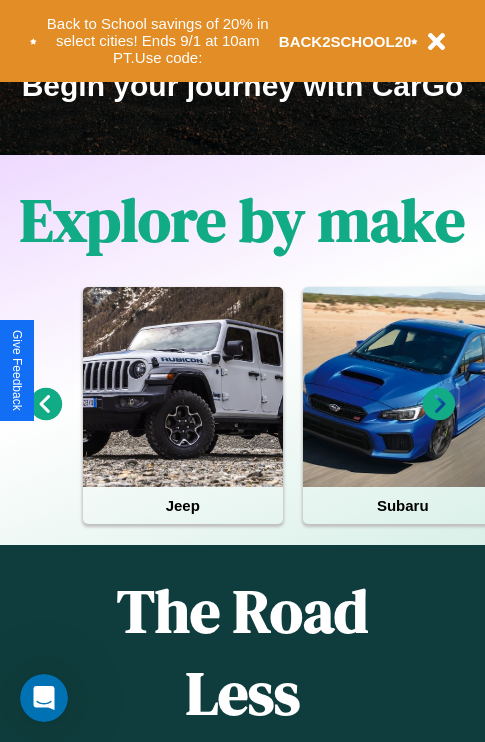 scroll, scrollTop: 308, scrollLeft: 0, axis: vertical 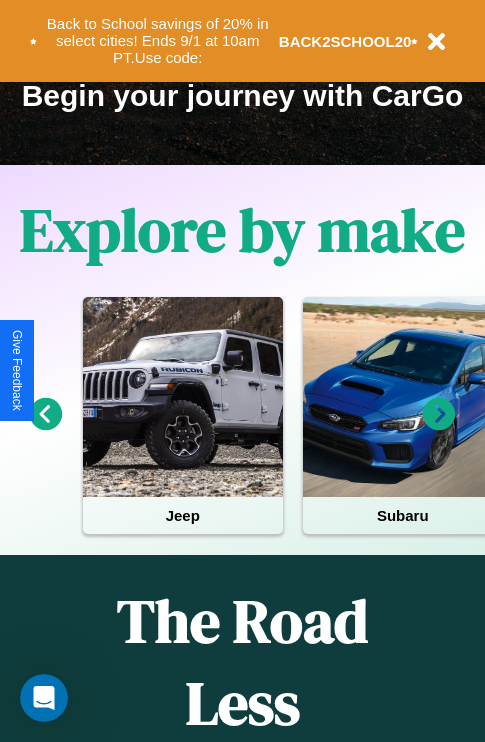 click 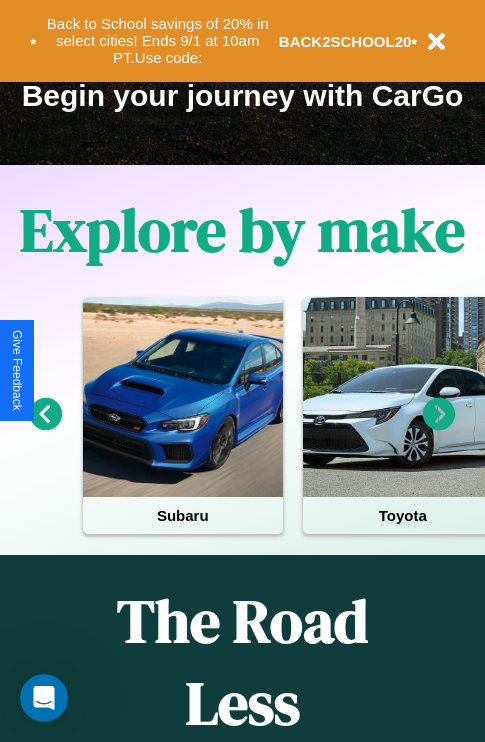 click 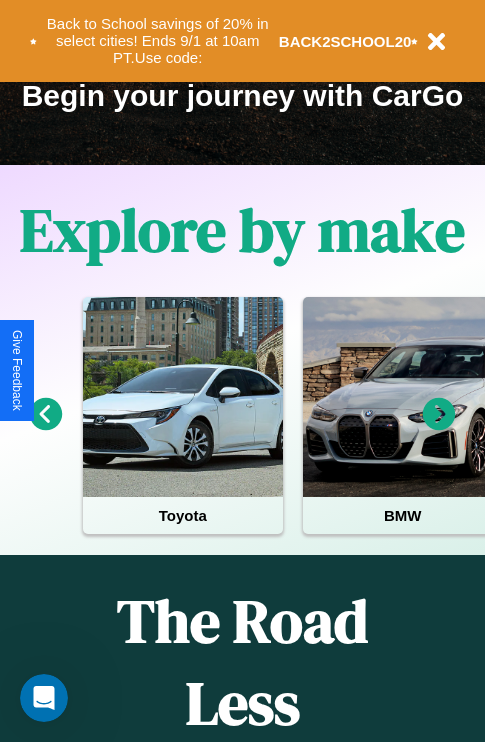 click 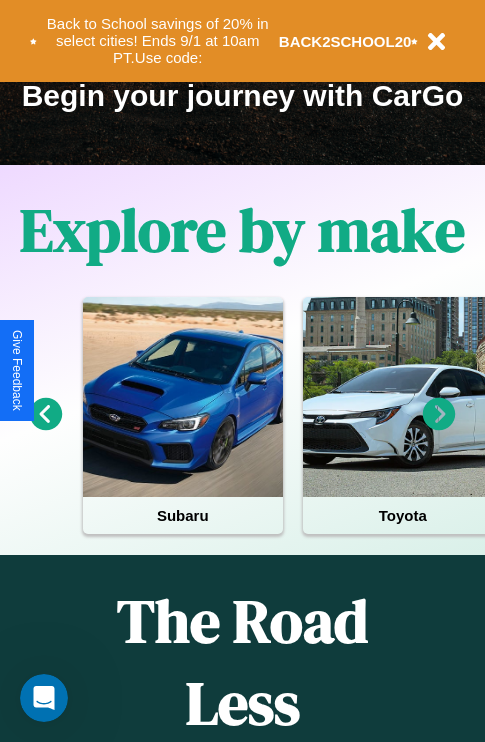 click 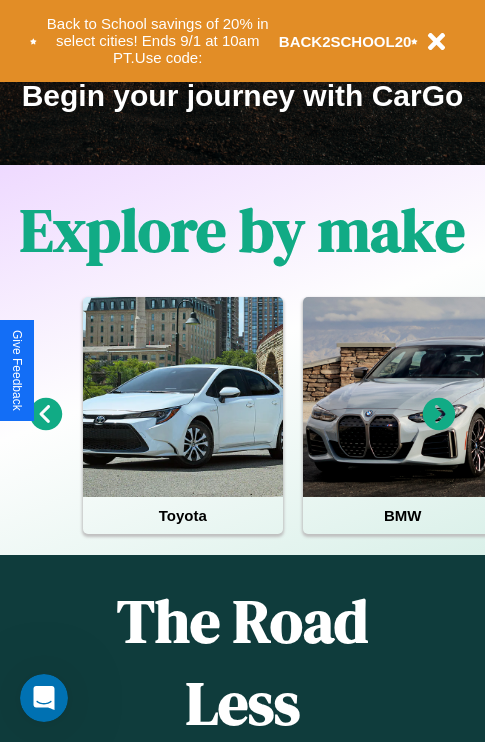 click 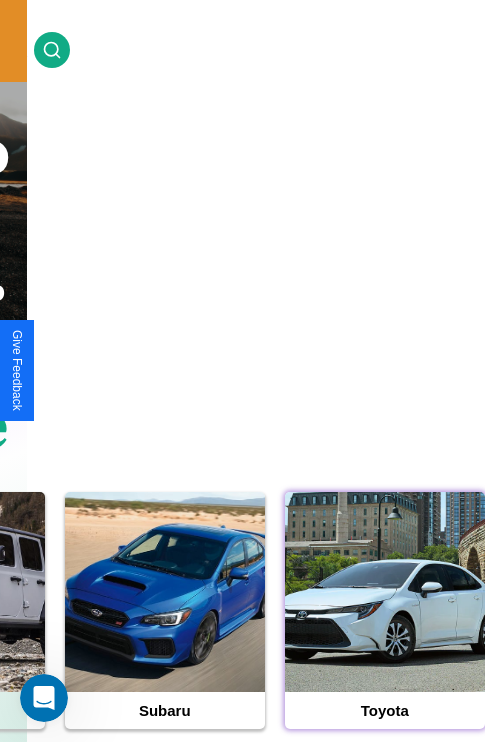 click at bounding box center [385, 592] 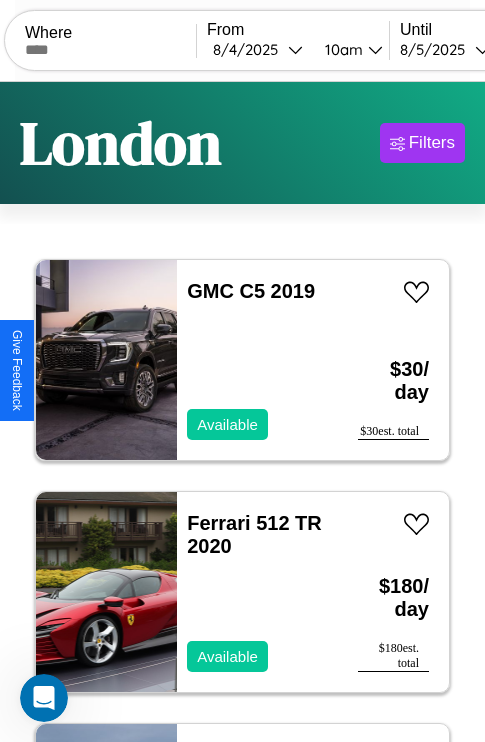 scroll, scrollTop: 95, scrollLeft: 0, axis: vertical 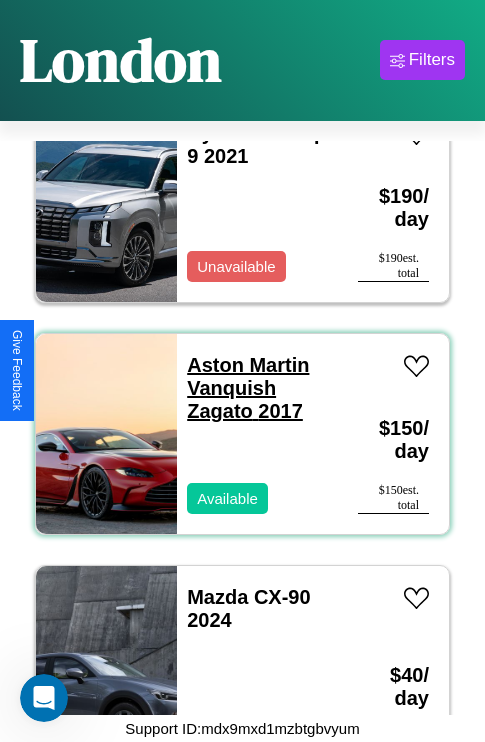 click on "Aston Martin   Vanquish Zagato   2017" at bounding box center (248, 388) 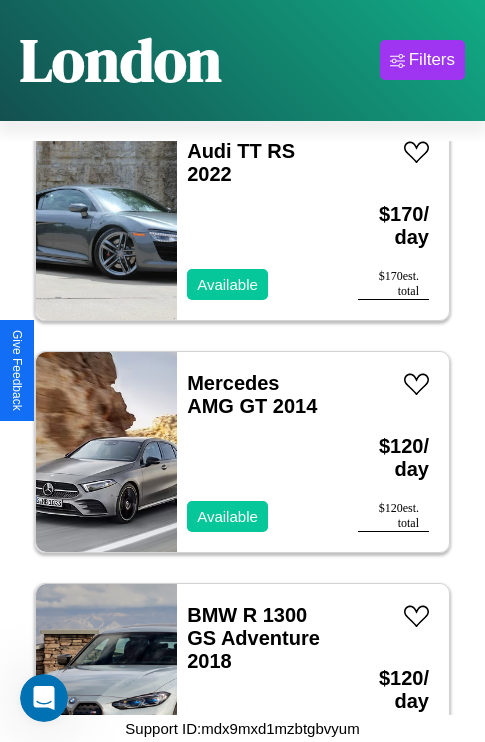 scroll, scrollTop: 5643, scrollLeft: 0, axis: vertical 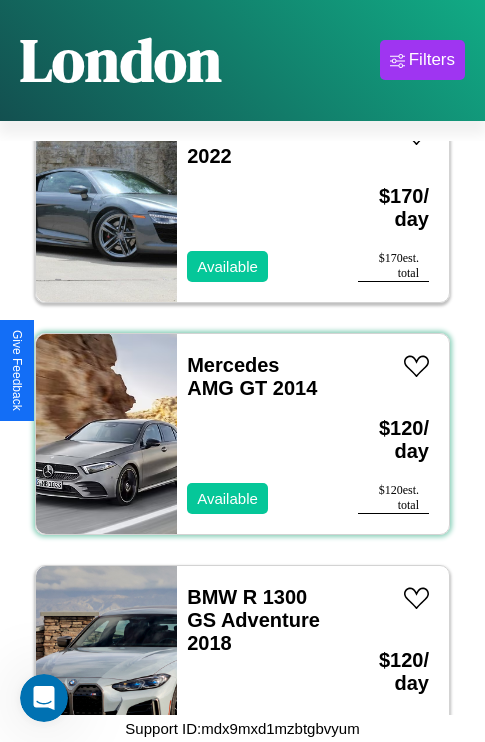 click on "Mercedes   AMG GT   2014 Available" at bounding box center (257, 434) 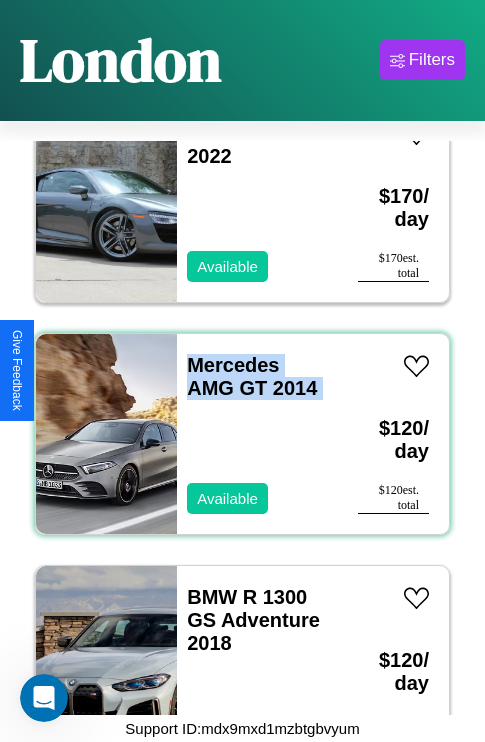 click on "Mercedes   AMG GT   2014 Available" at bounding box center [257, 434] 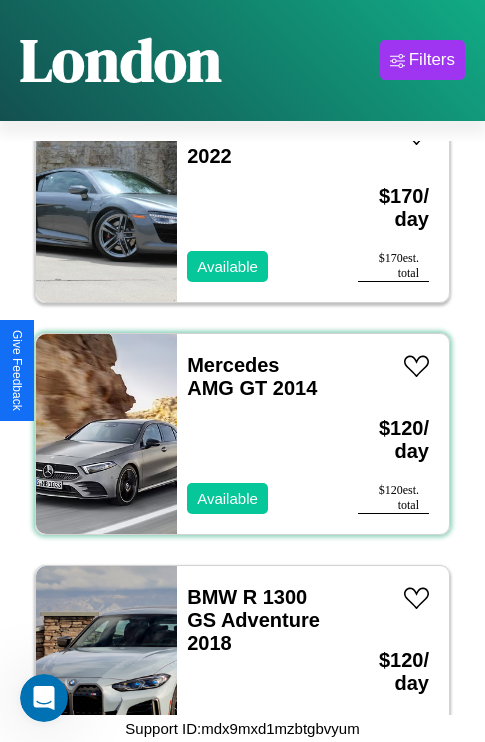 click on "Mercedes   AMG GT   2014 Available" at bounding box center [257, 434] 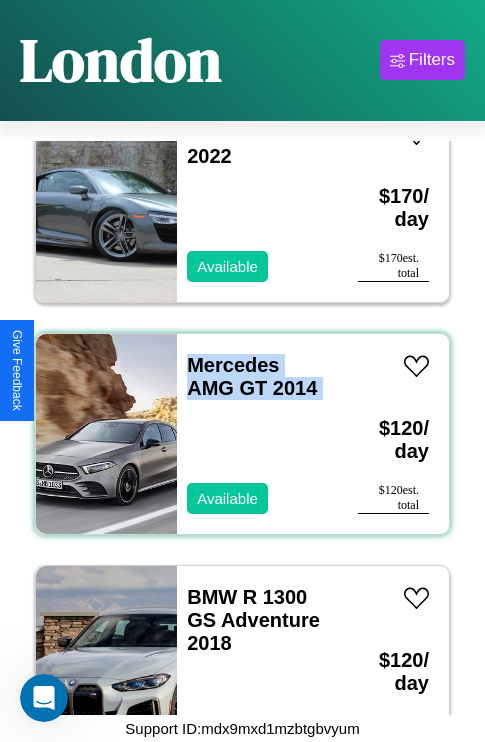 click on "Mercedes   AMG GT   2014 Available" at bounding box center (257, 434) 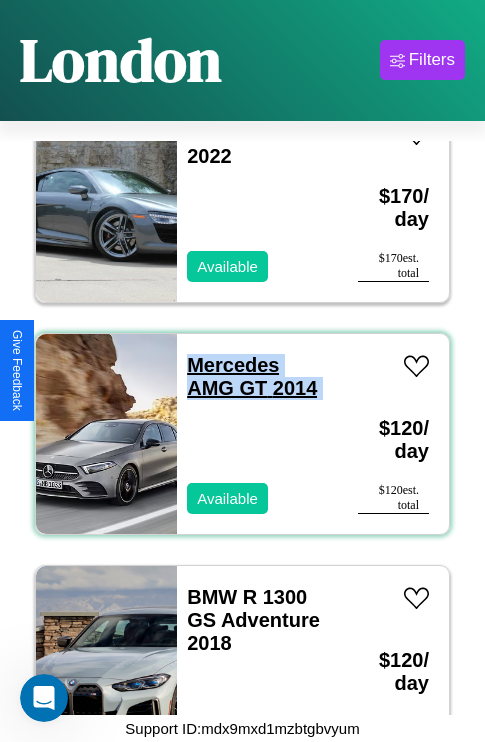 click on "Mercedes   AMG GT   2014" at bounding box center [252, 376] 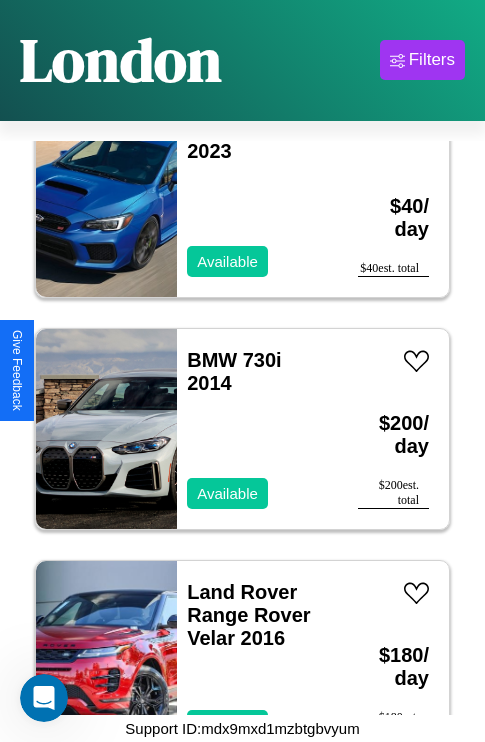 scroll, scrollTop: 1235, scrollLeft: 0, axis: vertical 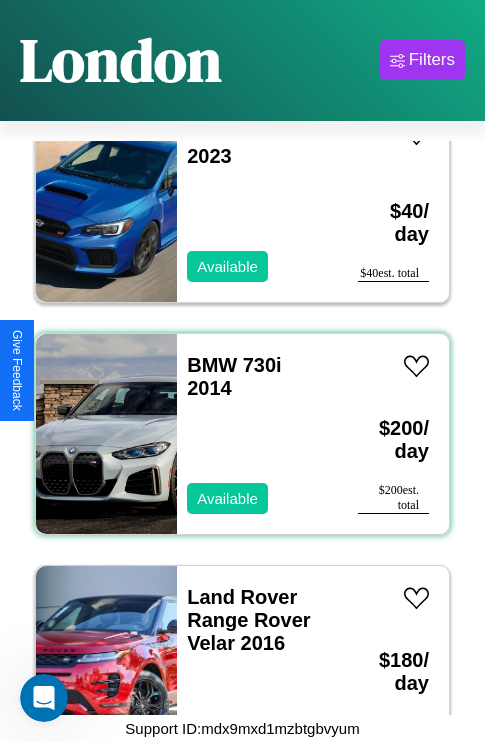 click on "BMW   730i   2014 Available" at bounding box center (257, 434) 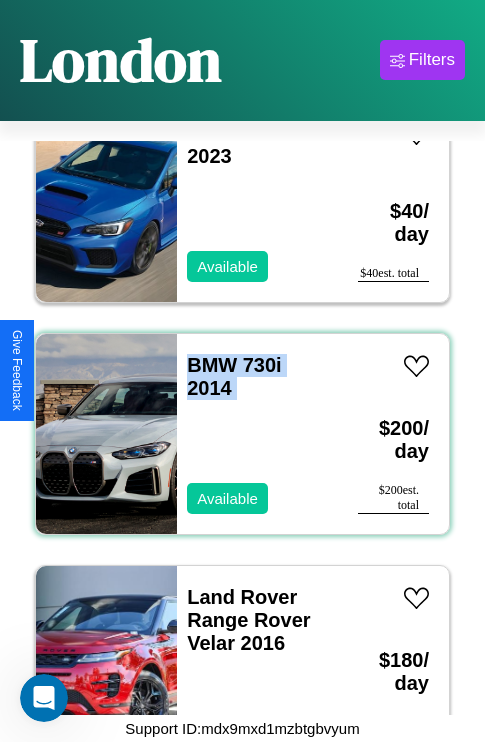 click on "BMW   730i   2014 Available" at bounding box center [257, 434] 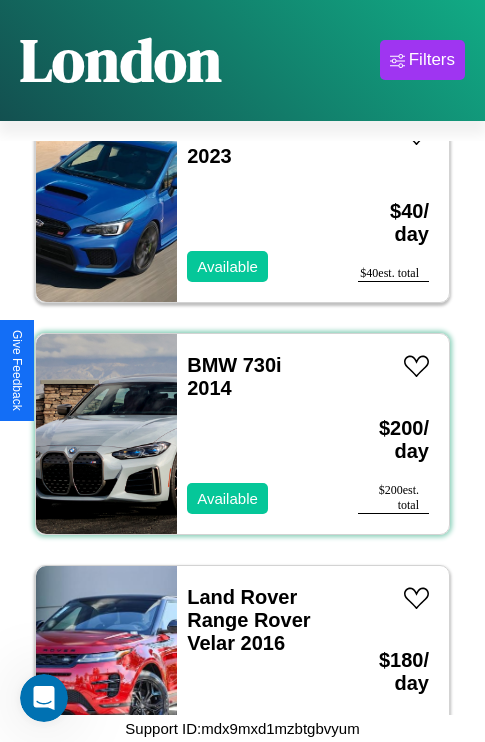 click on "BMW   730i   2014 Available" at bounding box center (257, 434) 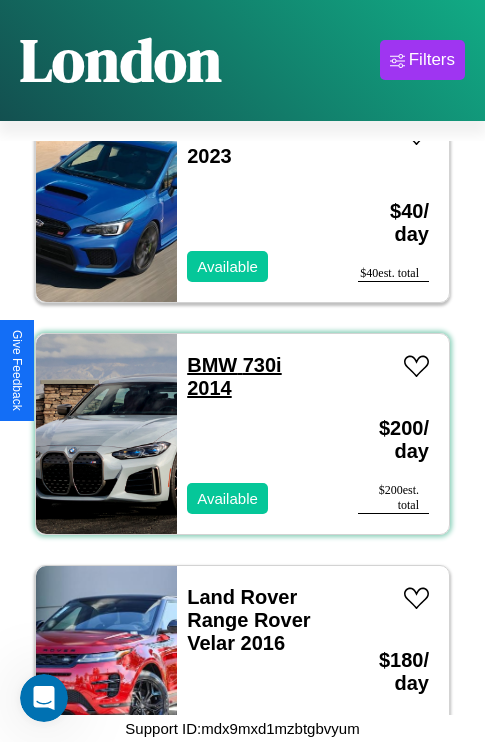 click on "BMW   730i   2014" at bounding box center (234, 376) 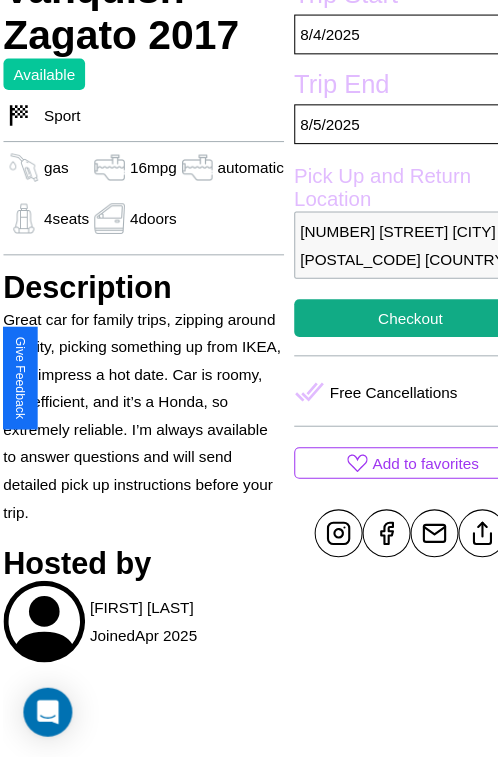 scroll, scrollTop: 641, scrollLeft: 84, axis: both 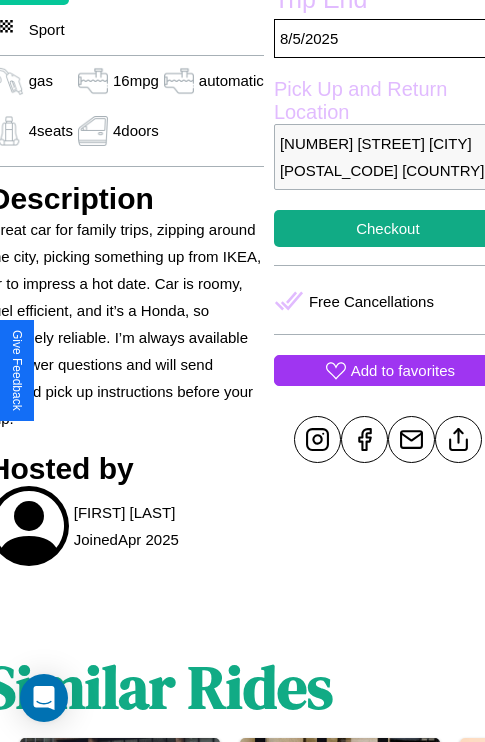 click on "Add to favorites" at bounding box center (403, 370) 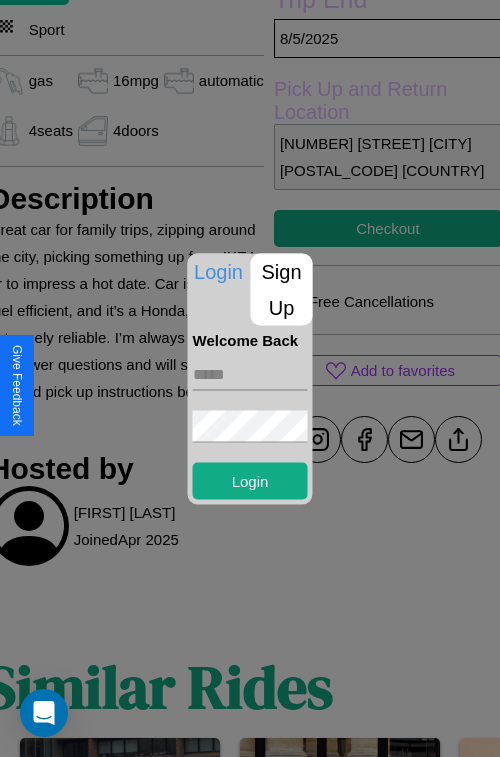 click at bounding box center (250, 374) 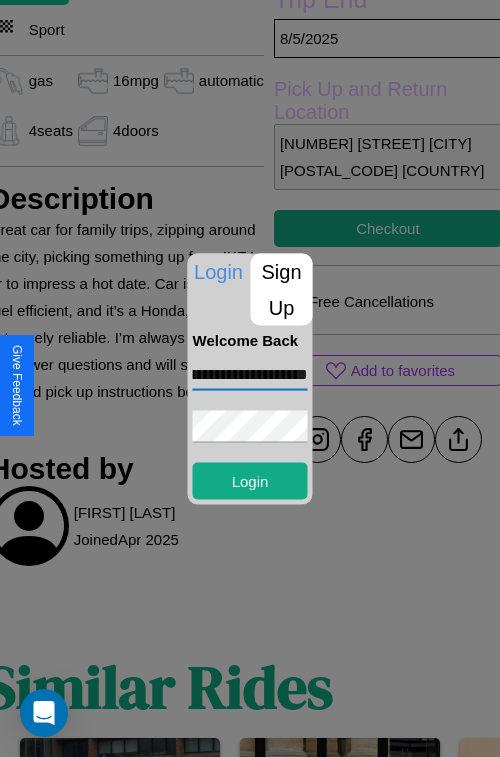 scroll, scrollTop: 0, scrollLeft: 77, axis: horizontal 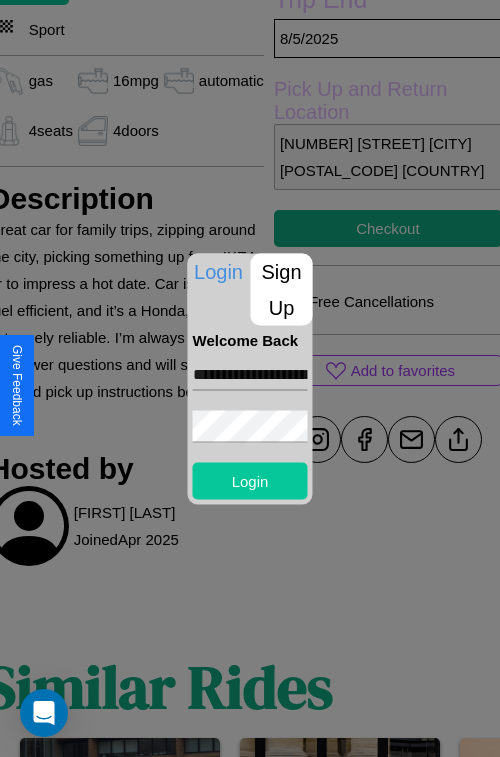 click on "Login" at bounding box center (250, 480) 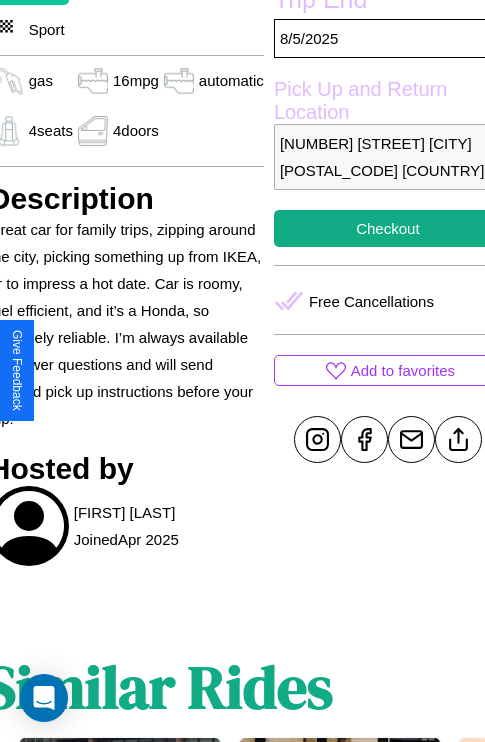 scroll, scrollTop: 641, scrollLeft: 84, axis: both 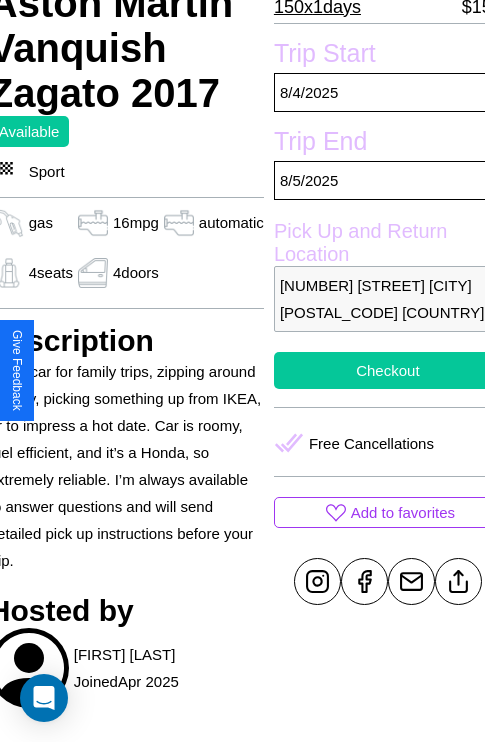 click on "Checkout" at bounding box center (388, 370) 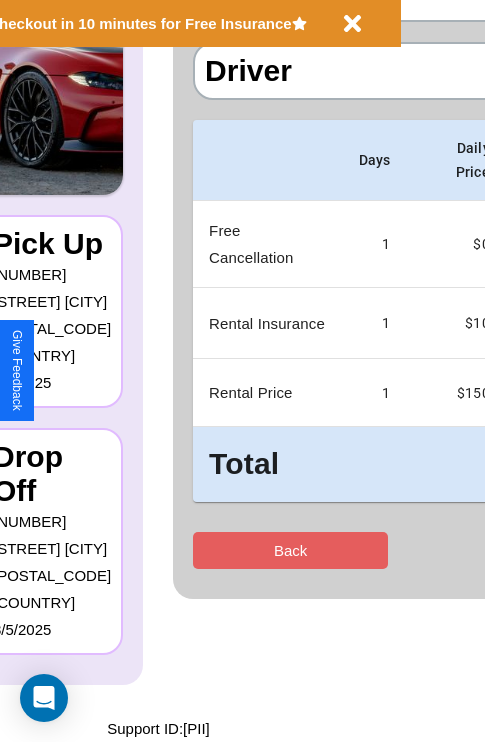scroll, scrollTop: 0, scrollLeft: 0, axis: both 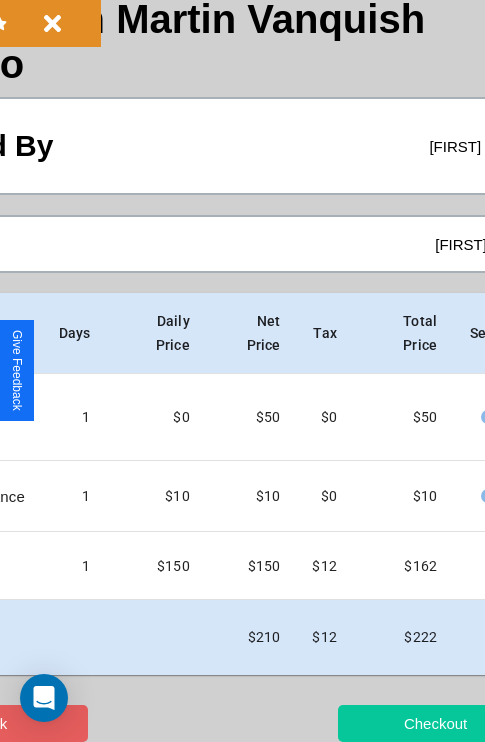 click on "Checkout" at bounding box center [435, 723] 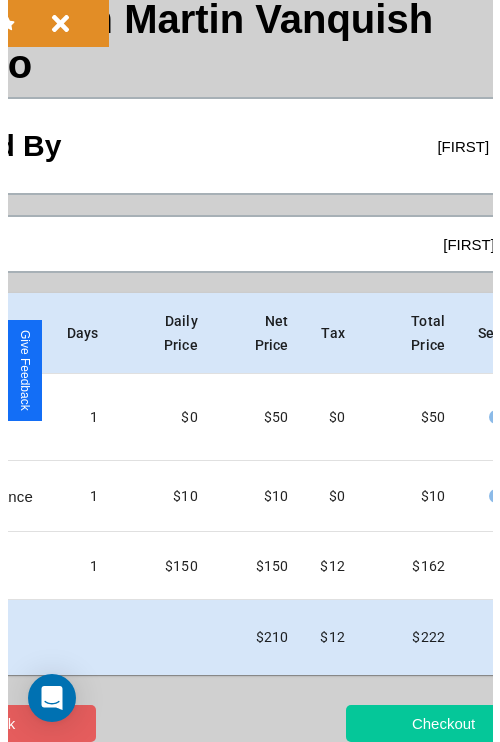 scroll, scrollTop: 0, scrollLeft: 0, axis: both 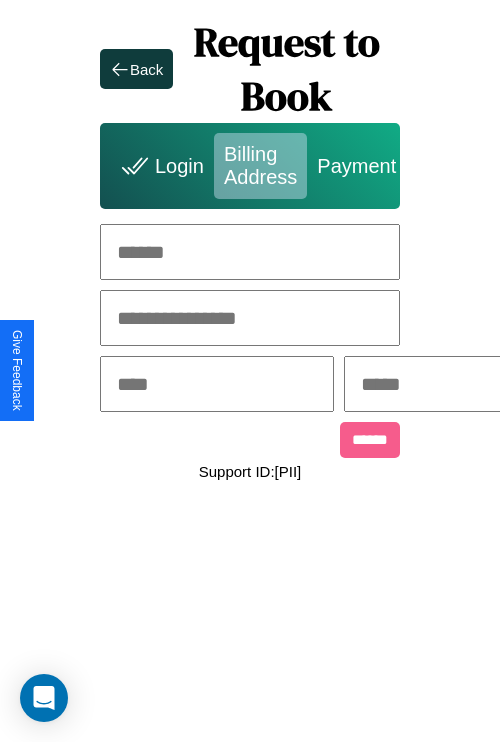 click at bounding box center (250, 252) 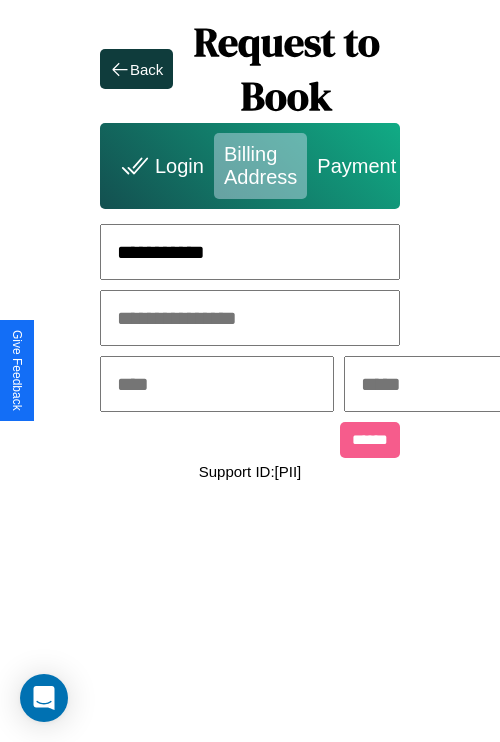 type on "**********" 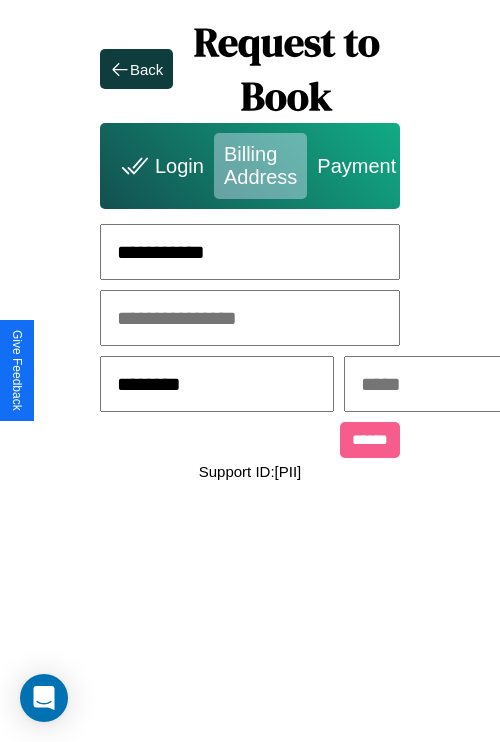 type on "********" 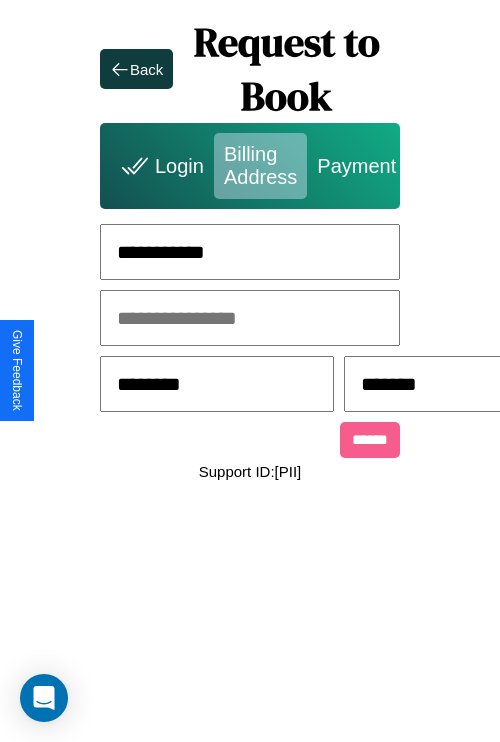 scroll, scrollTop: 0, scrollLeft: 517, axis: horizontal 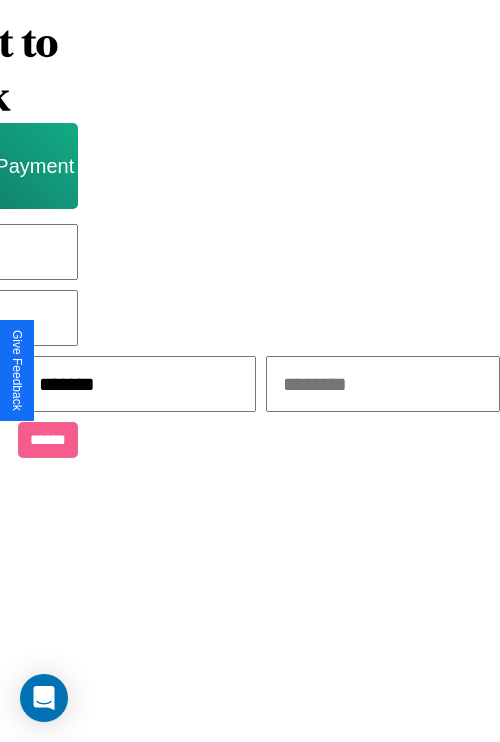 type on "*******" 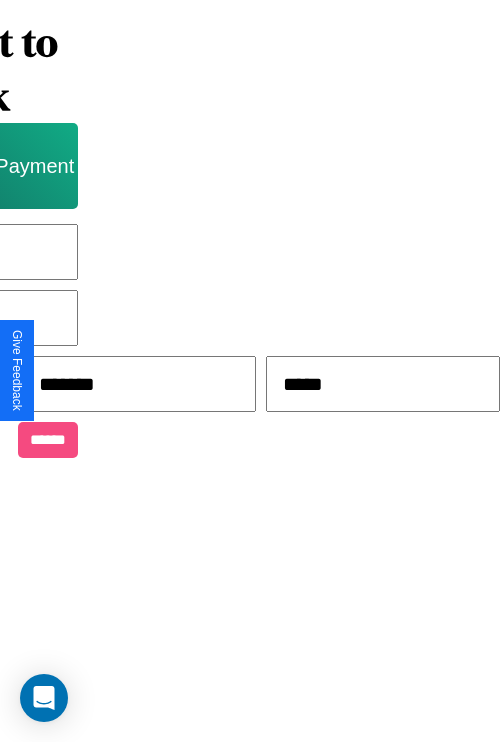 type on "*****" 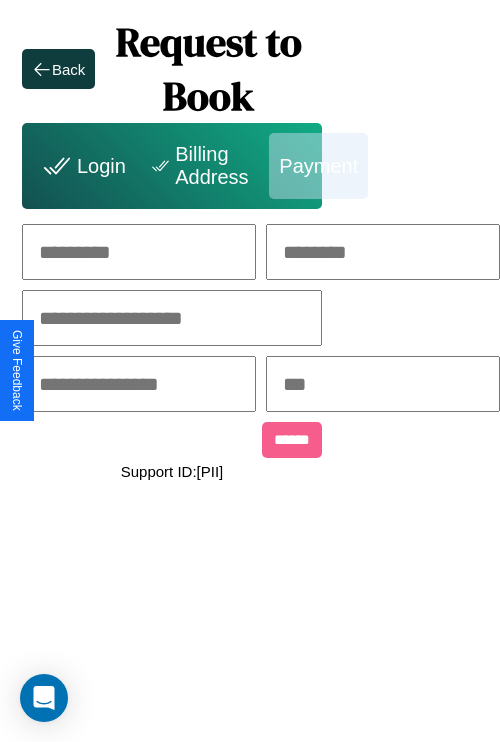scroll, scrollTop: 0, scrollLeft: 208, axis: horizontal 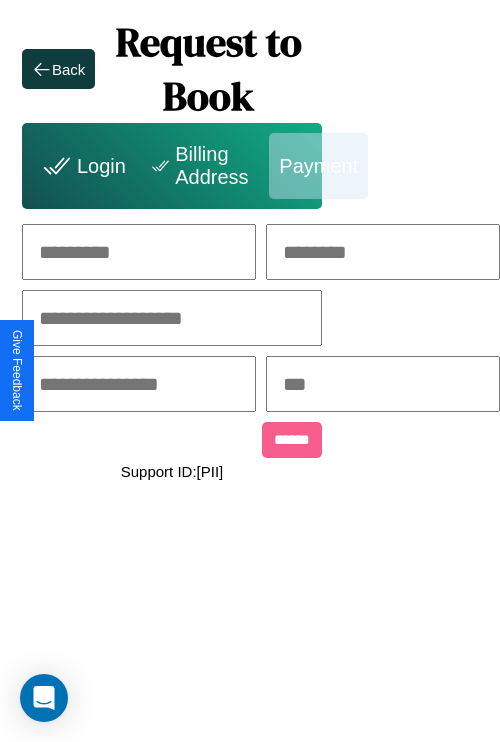 click at bounding box center [139, 252] 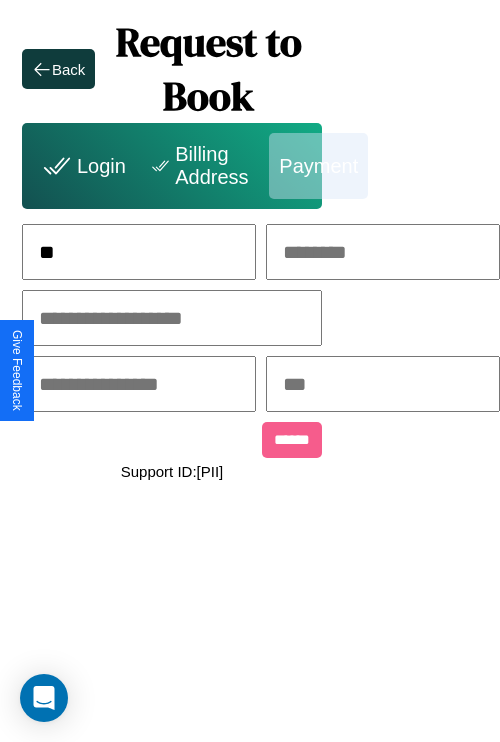 scroll, scrollTop: 0, scrollLeft: 127, axis: horizontal 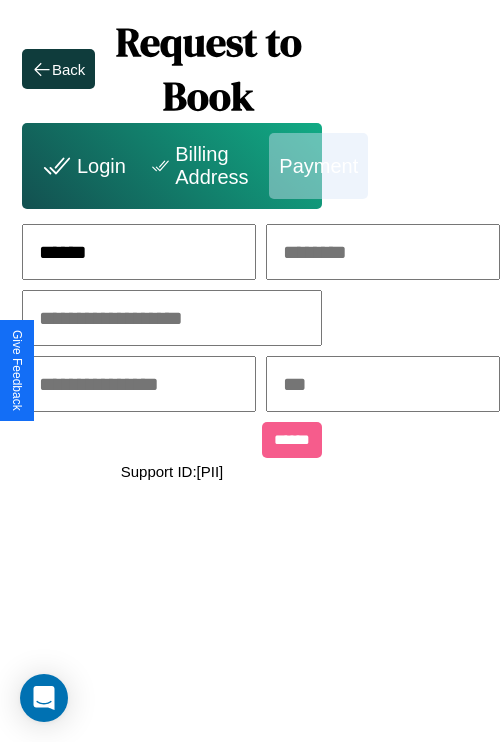type on "******" 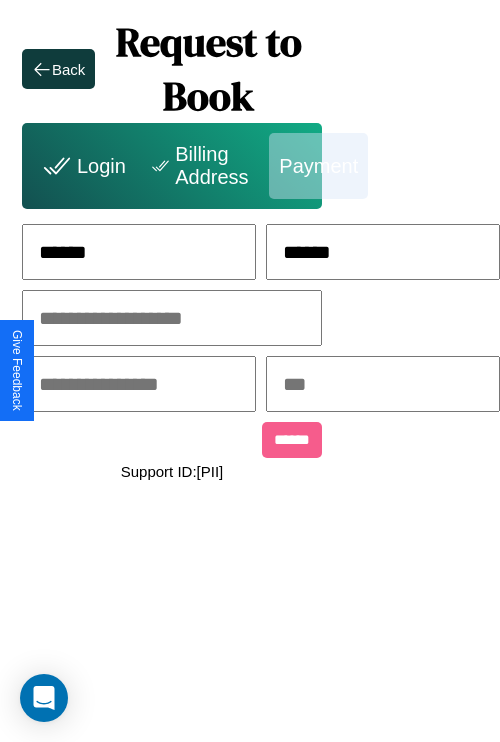 type on "******" 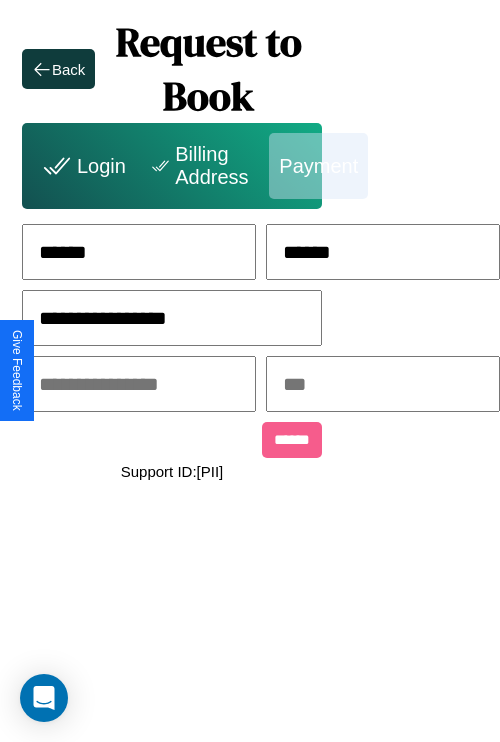 type on "**********" 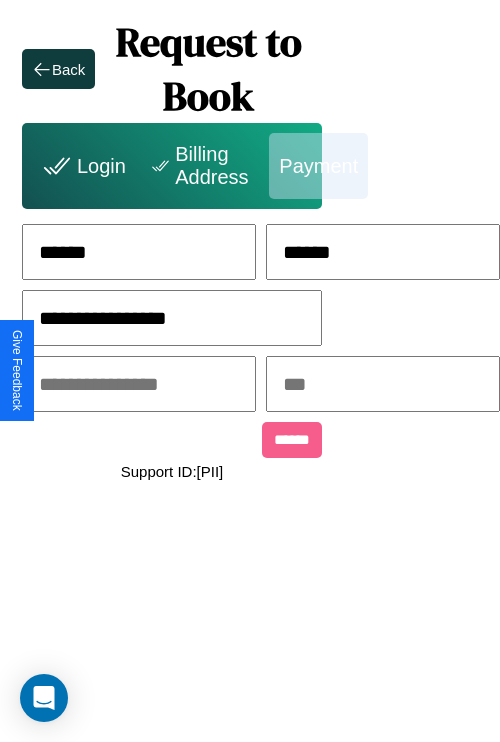 click at bounding box center (139, 384) 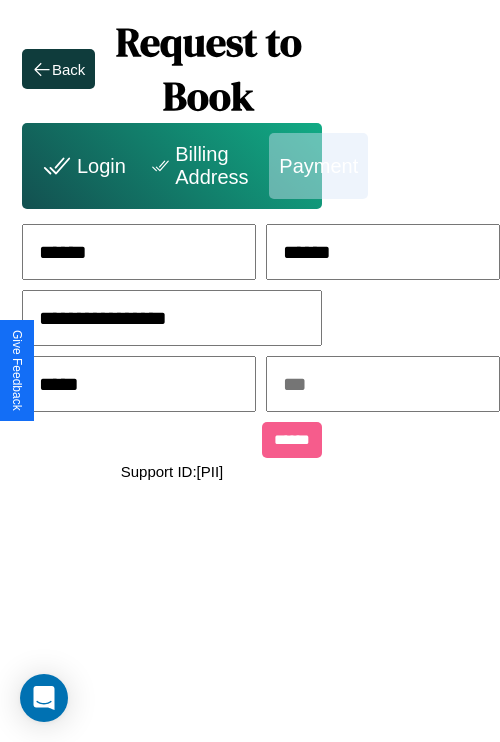 type on "*****" 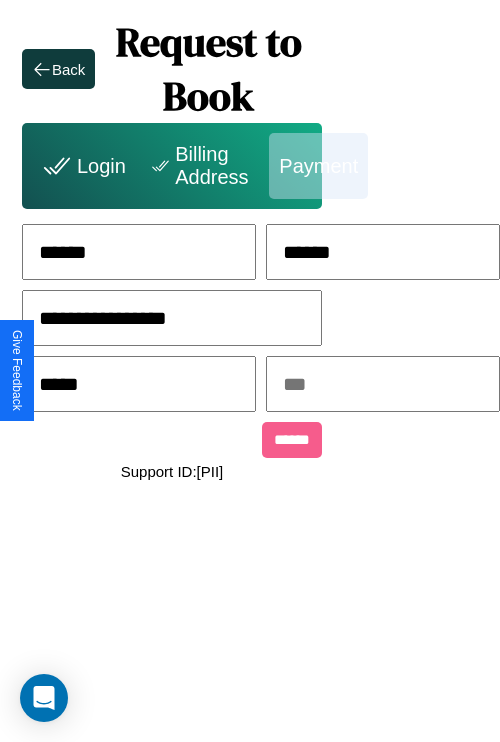 click at bounding box center [383, 384] 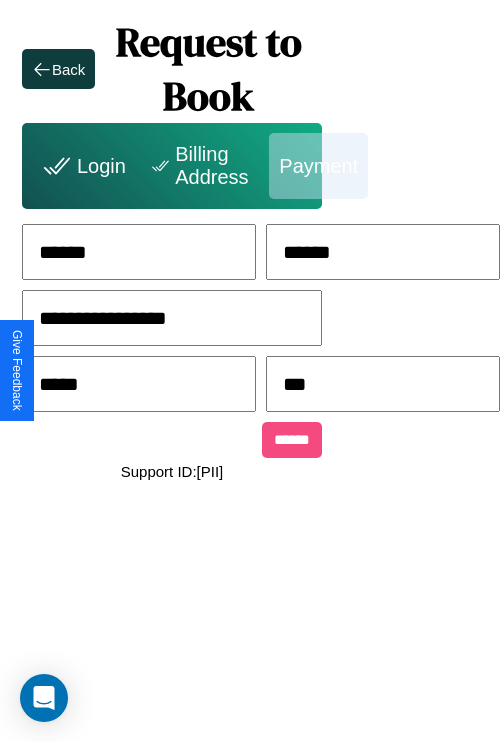 type on "***" 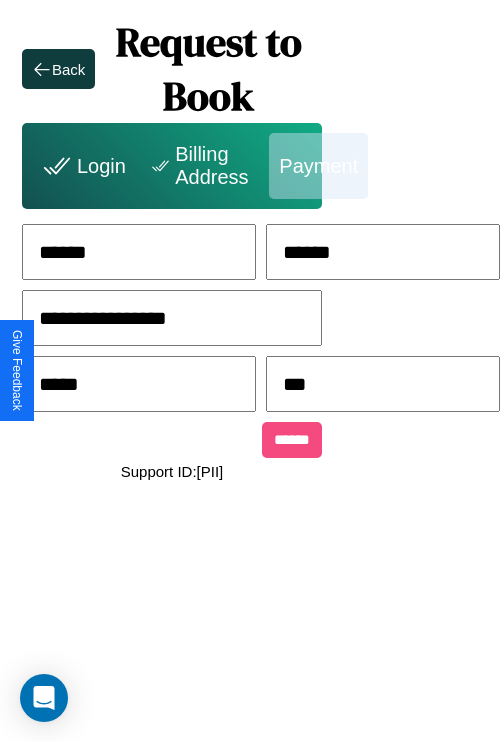 click on "******" at bounding box center (292, 440) 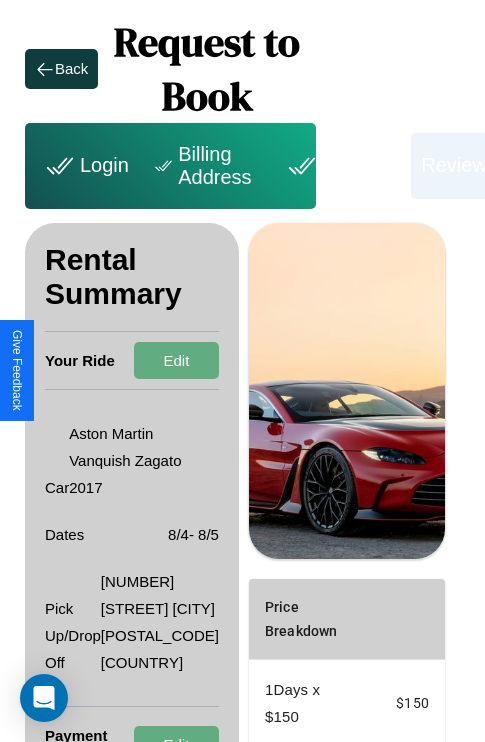 scroll, scrollTop: 382, scrollLeft: 72, axis: both 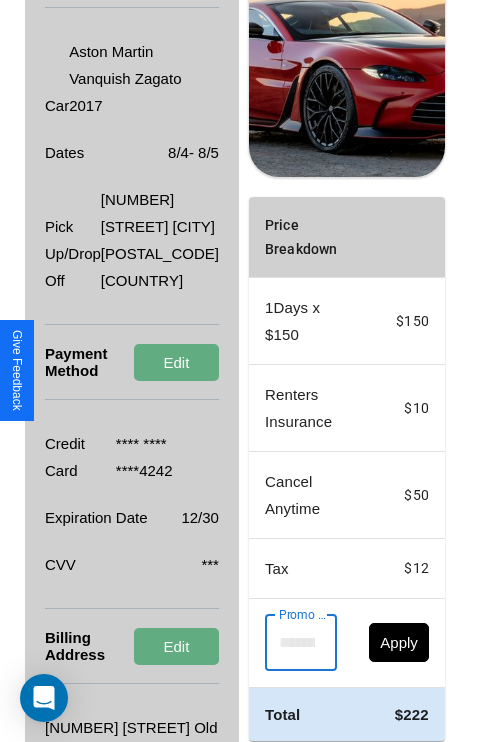 click on "Promo Code" at bounding box center [290, 643] 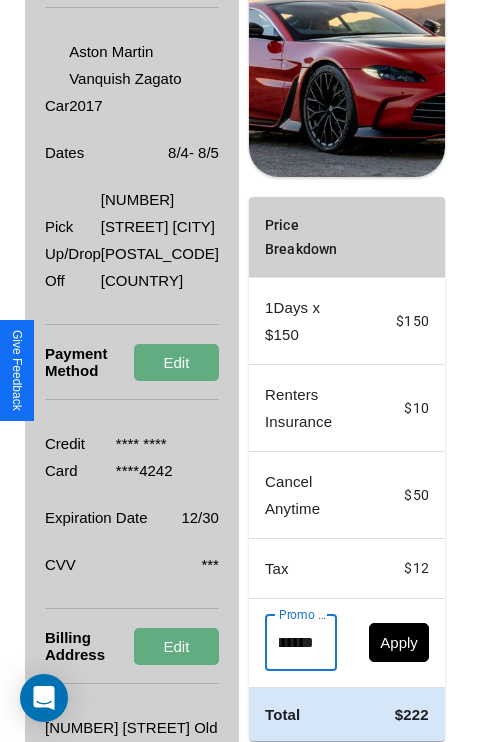 scroll, scrollTop: 0, scrollLeft: 96, axis: horizontal 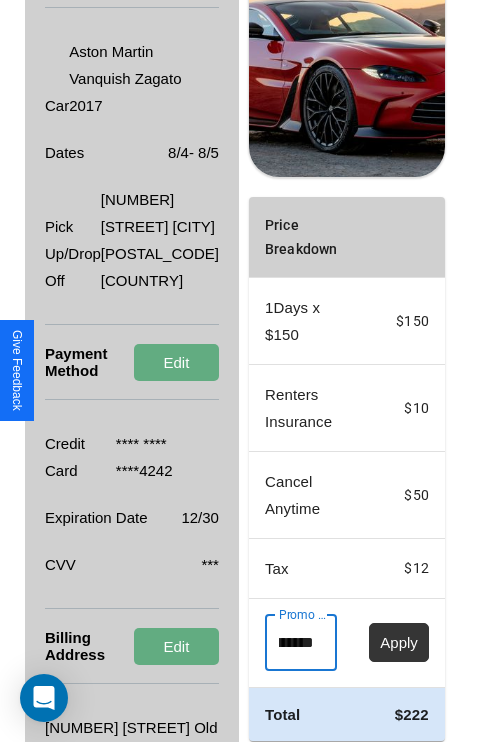 type on "**********" 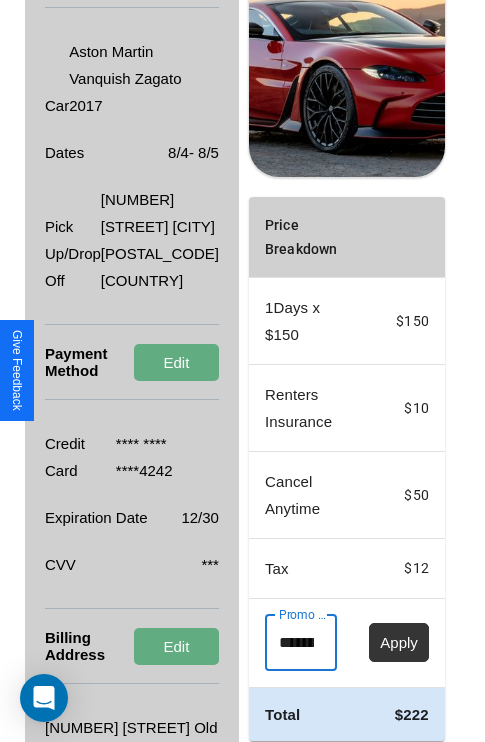 click on "Apply" at bounding box center [399, 642] 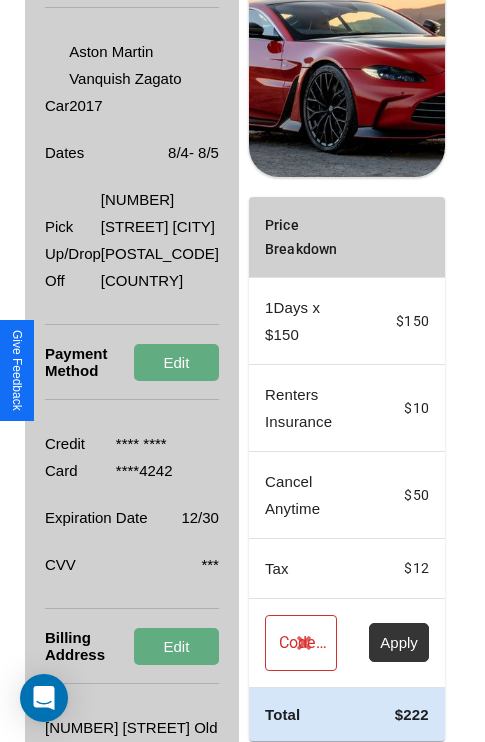 scroll, scrollTop: 536, scrollLeft: 72, axis: both 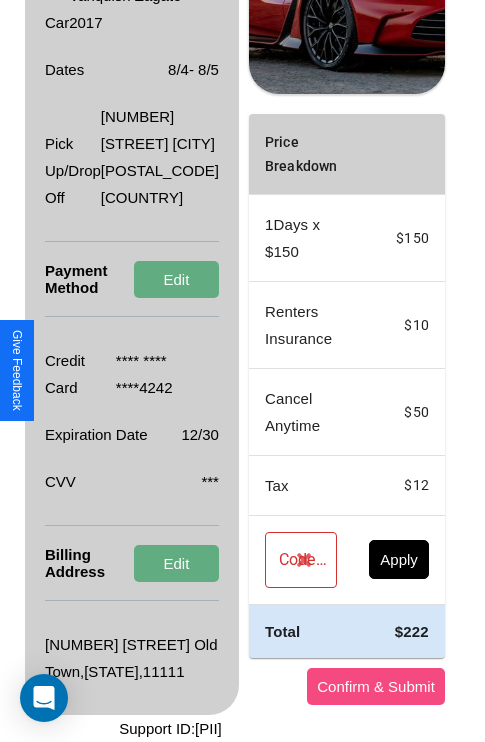 click on "Confirm & Submit" at bounding box center (376, 686) 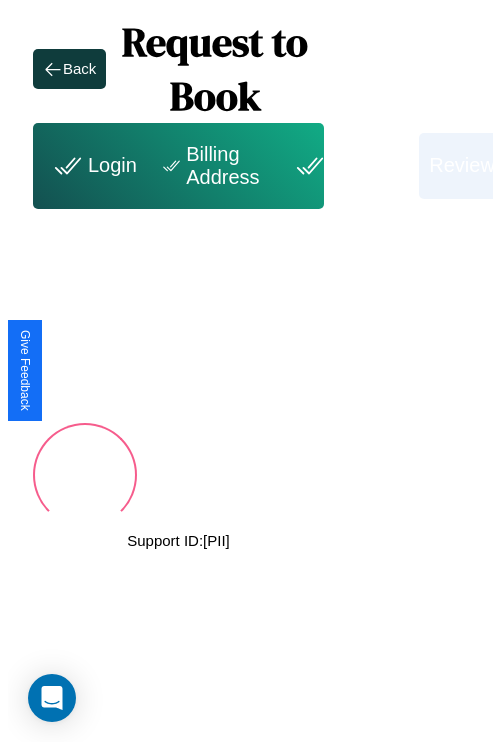 scroll, scrollTop: 0, scrollLeft: 72, axis: horizontal 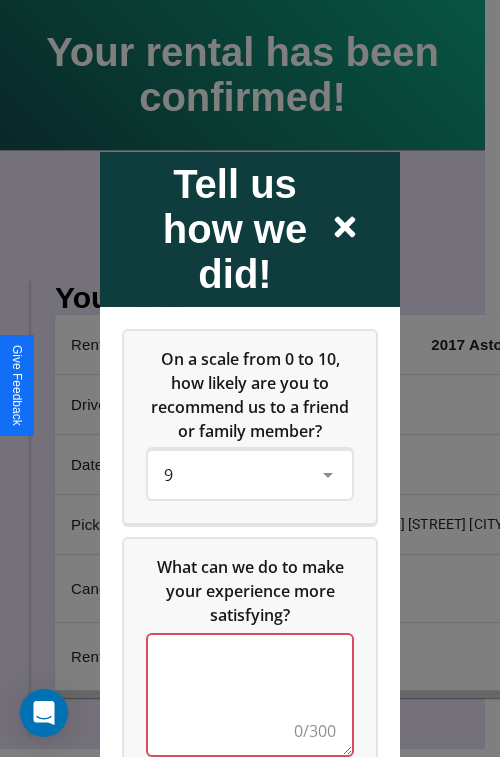 click at bounding box center [250, 694] 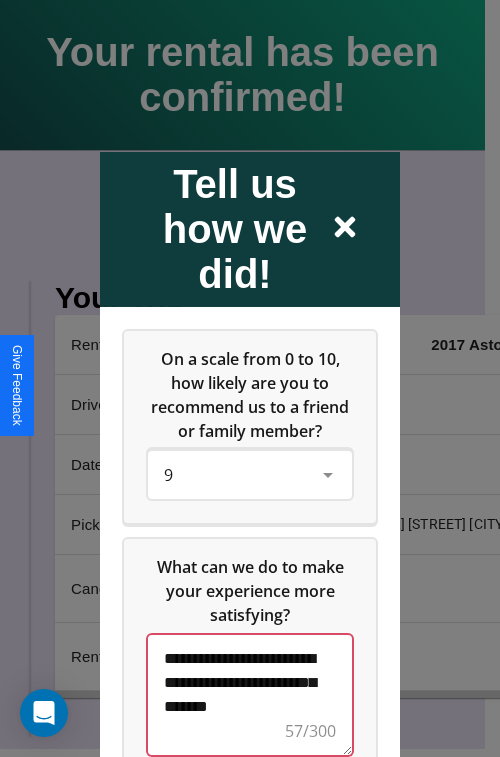 scroll, scrollTop: 5, scrollLeft: 0, axis: vertical 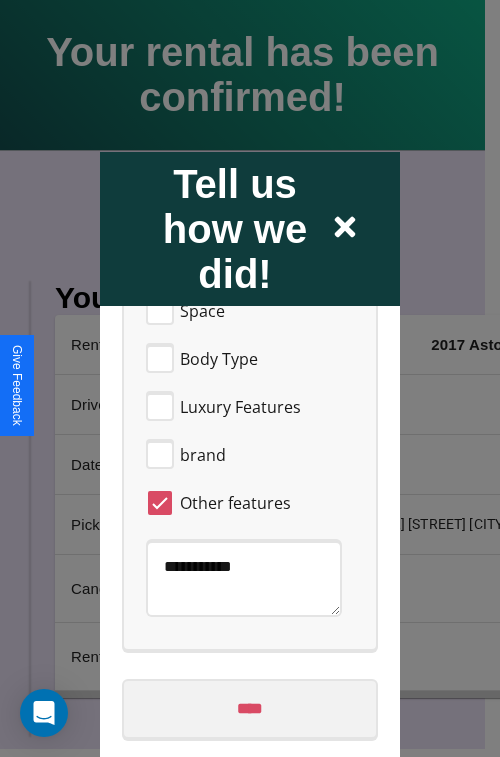 type on "**********" 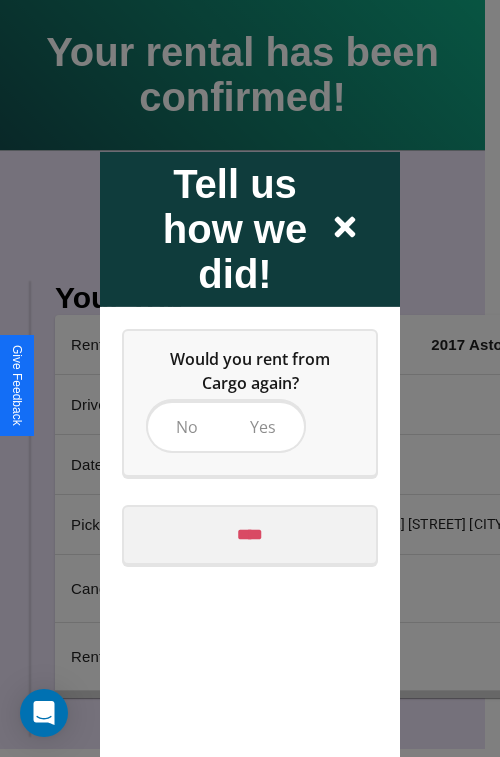 scroll, scrollTop: 0, scrollLeft: 0, axis: both 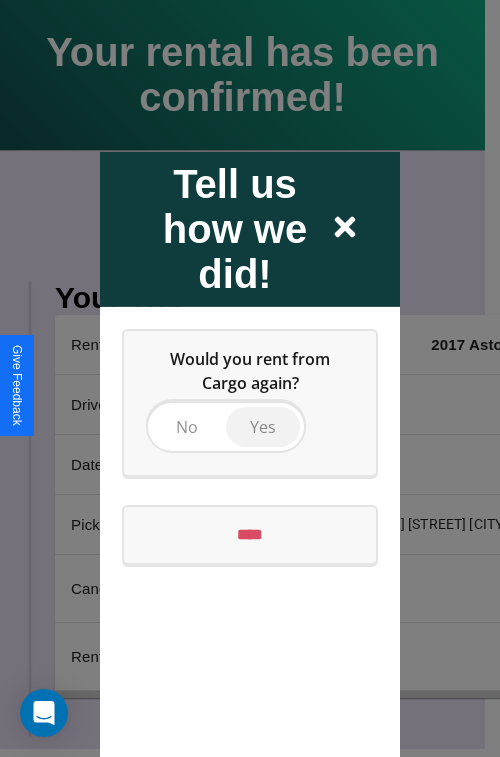 click on "Yes" at bounding box center [263, 426] 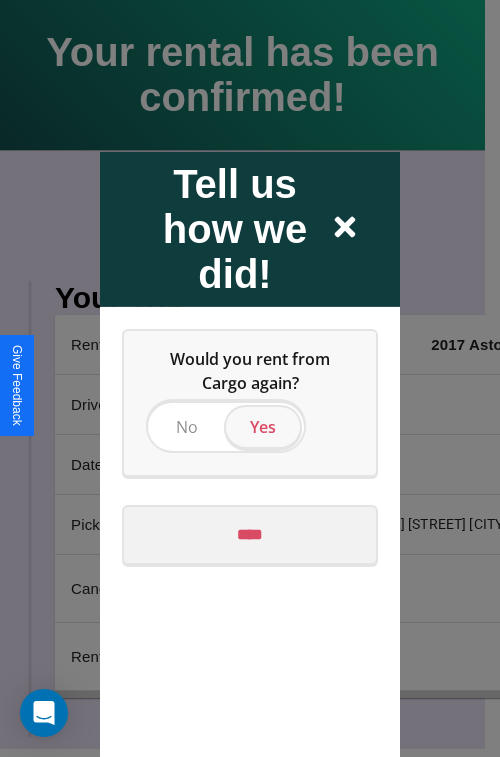 click on "****" at bounding box center (250, 534) 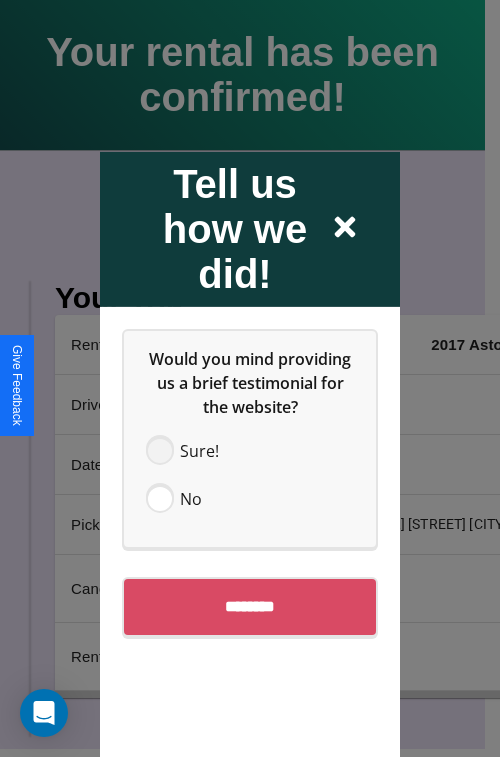 click at bounding box center (160, 450) 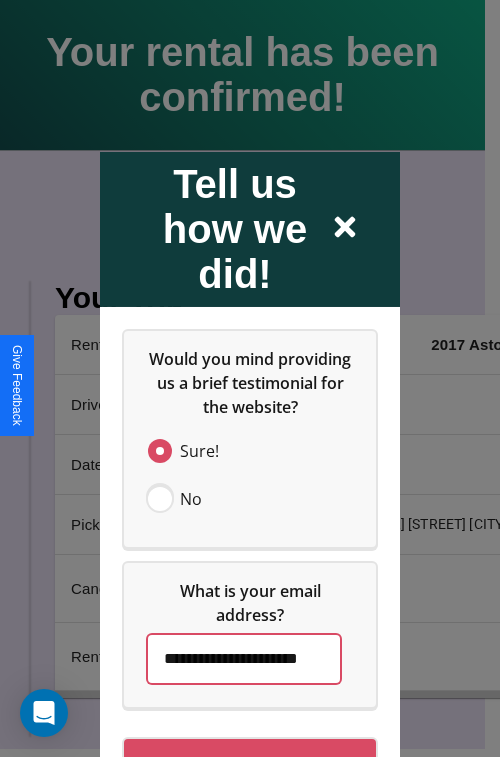 scroll, scrollTop: 0, scrollLeft: 32, axis: horizontal 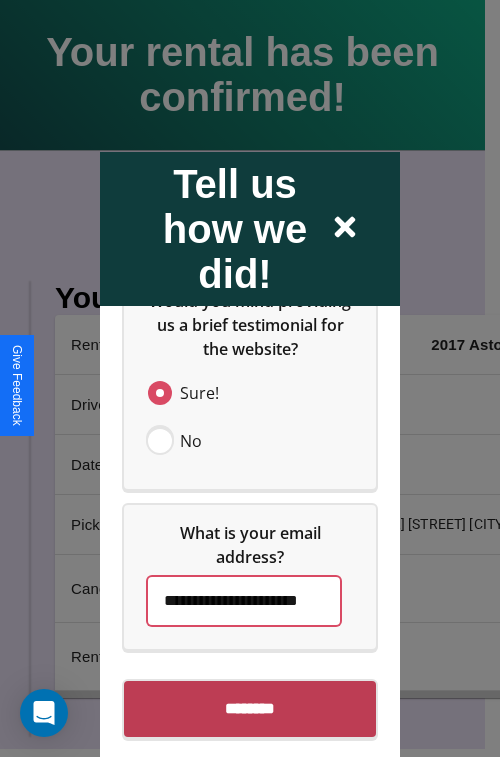 type on "**********" 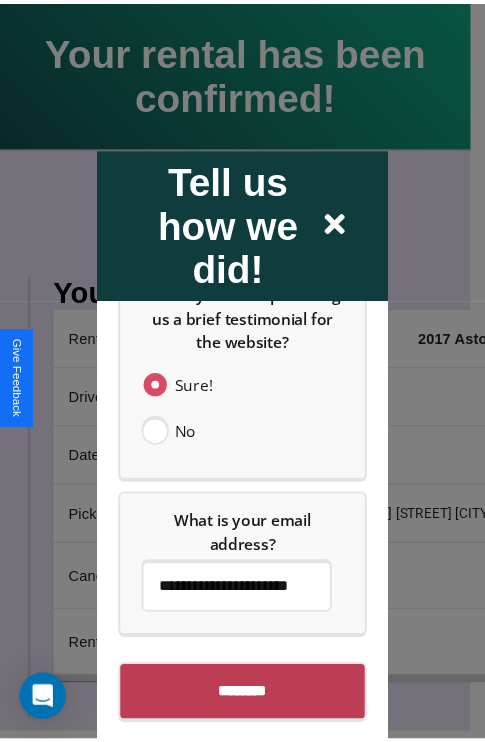 scroll, scrollTop: 0, scrollLeft: 0, axis: both 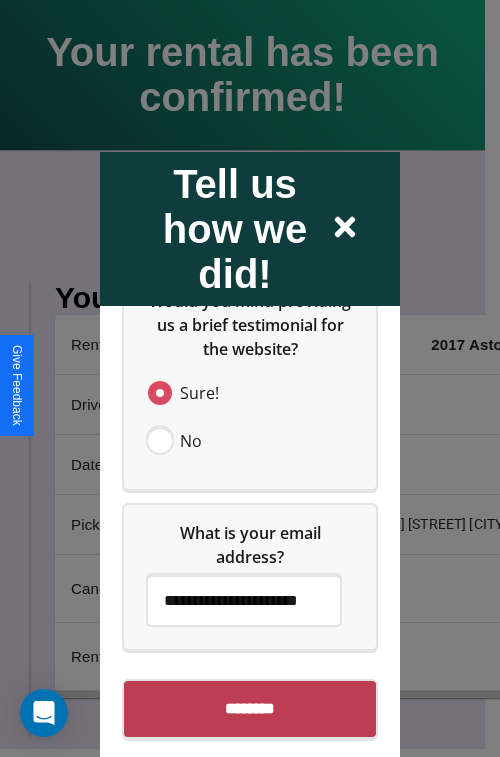click on "********" at bounding box center [250, 708] 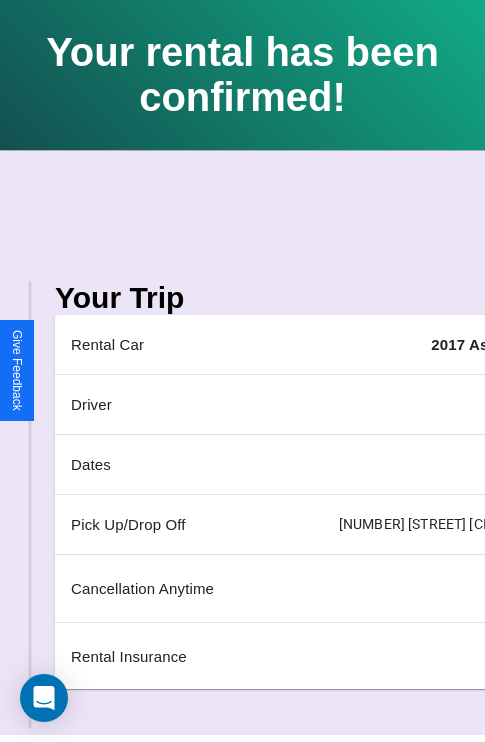 scroll, scrollTop: 0, scrollLeft: 235, axis: horizontal 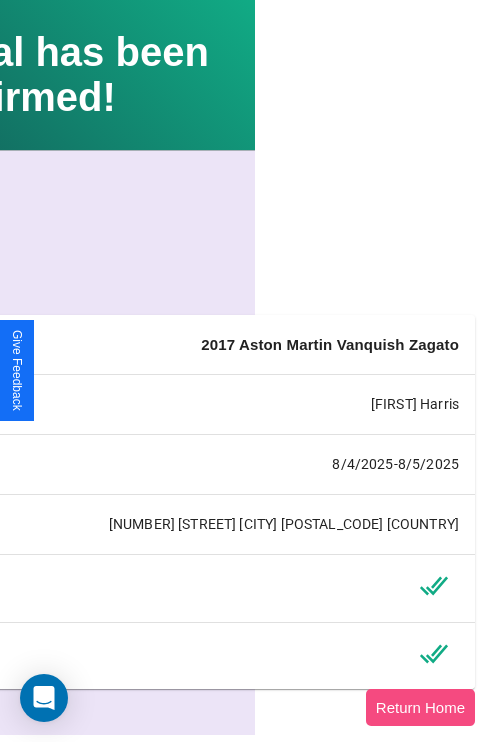 click on "Return Home" at bounding box center (420, 707) 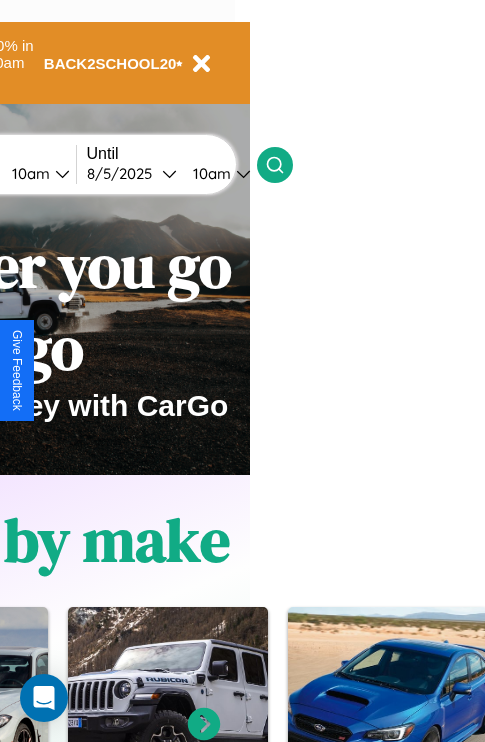 scroll, scrollTop: 0, scrollLeft: 0, axis: both 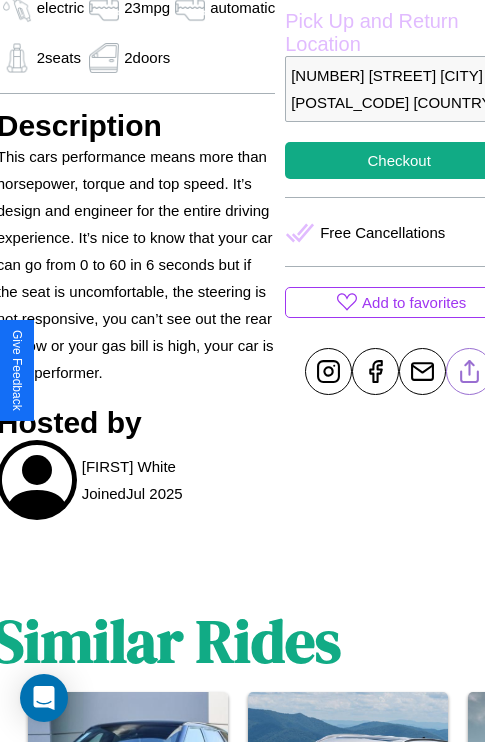 click 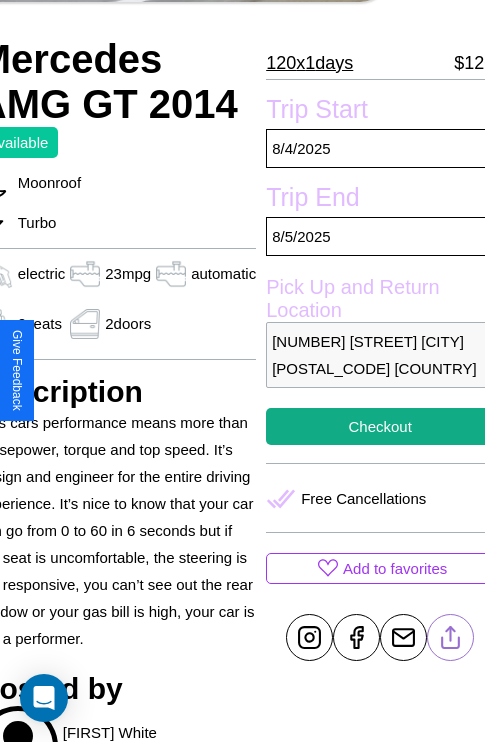 scroll, scrollTop: 336, scrollLeft: 96, axis: both 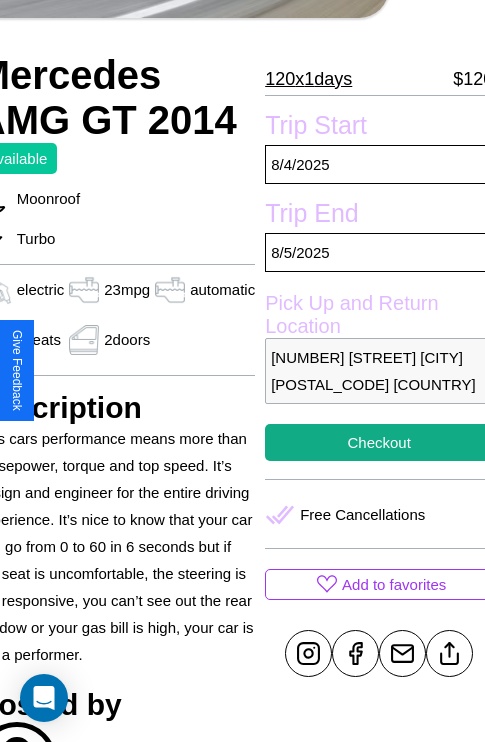click on "5338 First Street  London  14805 United Kingdom" at bounding box center (379, 371) 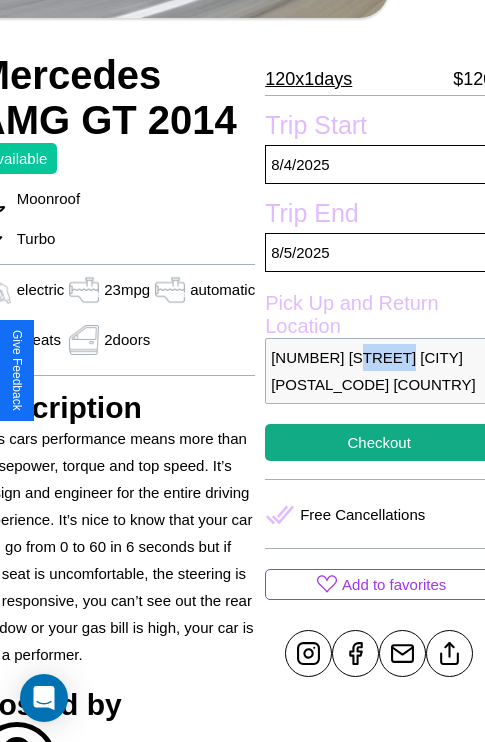 click on "5338 First Street  London  14805 United Kingdom" at bounding box center (379, 371) 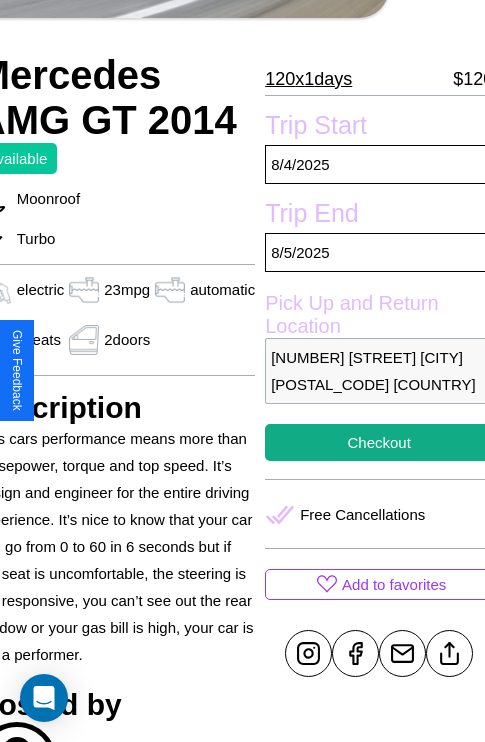 click on "5338 First Street  London  14805 United Kingdom" at bounding box center [379, 371] 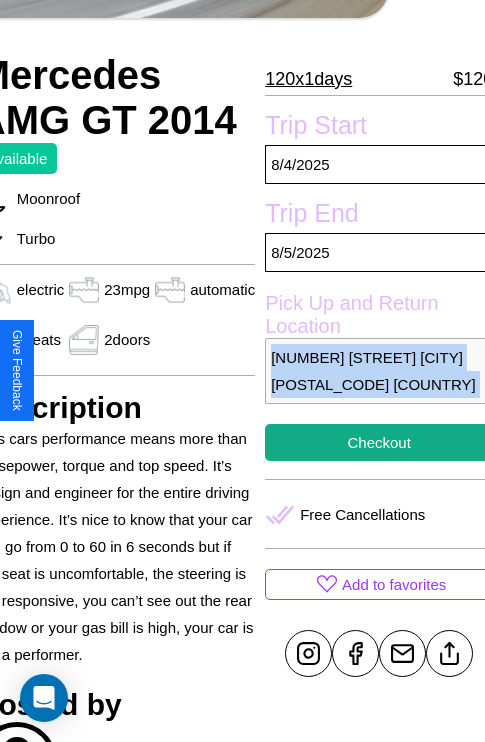 click on "5338 First Street  London  14805 United Kingdom" at bounding box center (379, 371) 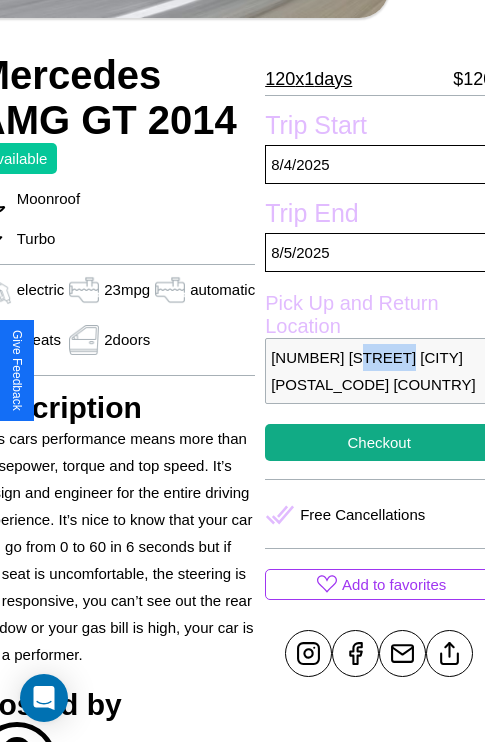 click on "5338 First Street  London  14805 United Kingdom" at bounding box center (379, 371) 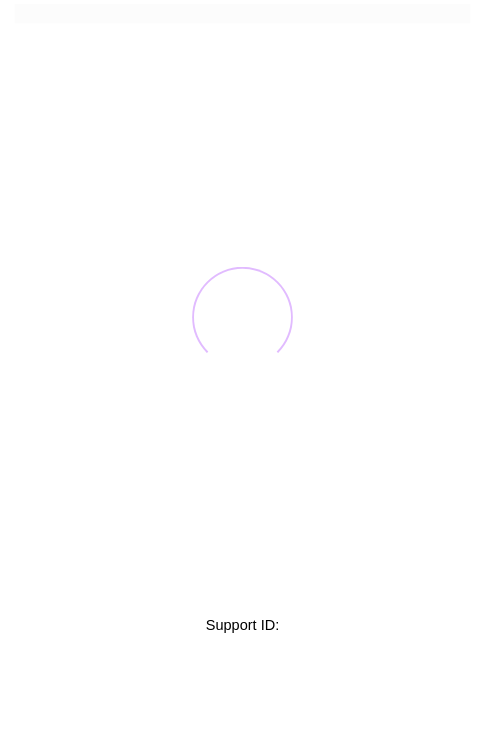 scroll, scrollTop: 0, scrollLeft: 0, axis: both 